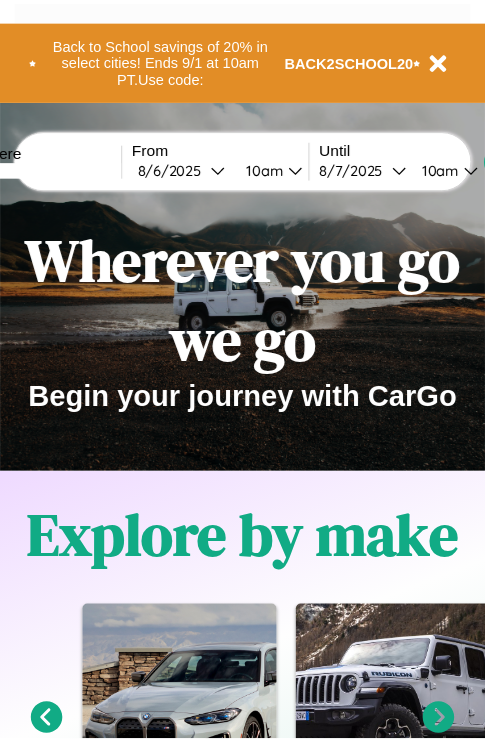 scroll, scrollTop: 0, scrollLeft: 0, axis: both 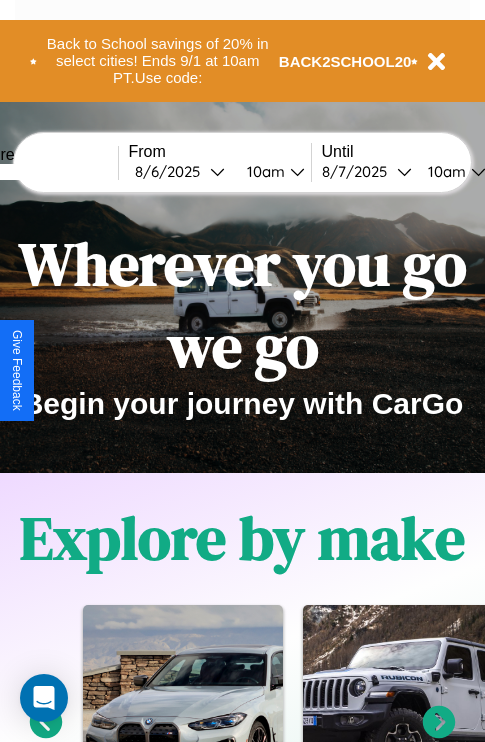 click at bounding box center [43, 172] 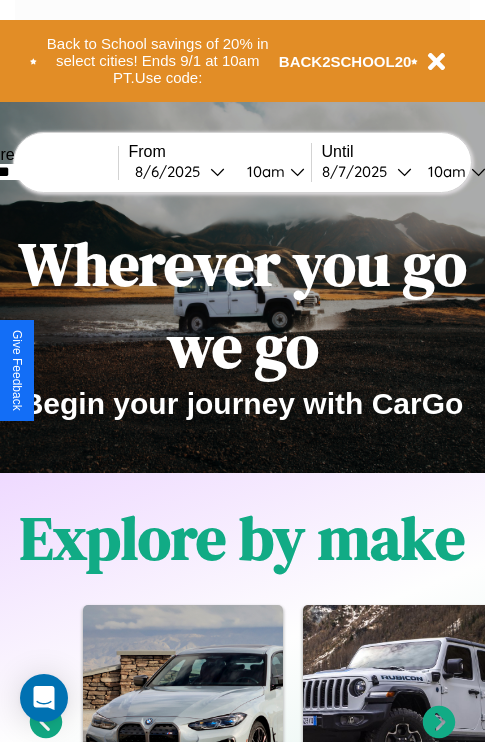 type on "*******" 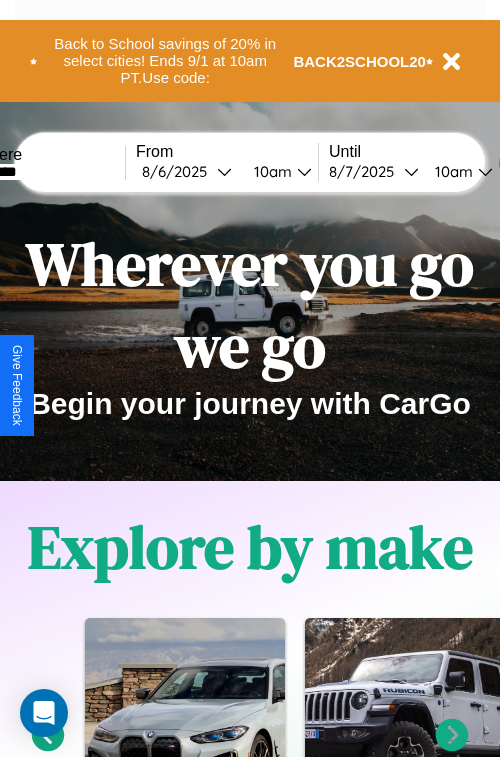 select on "*" 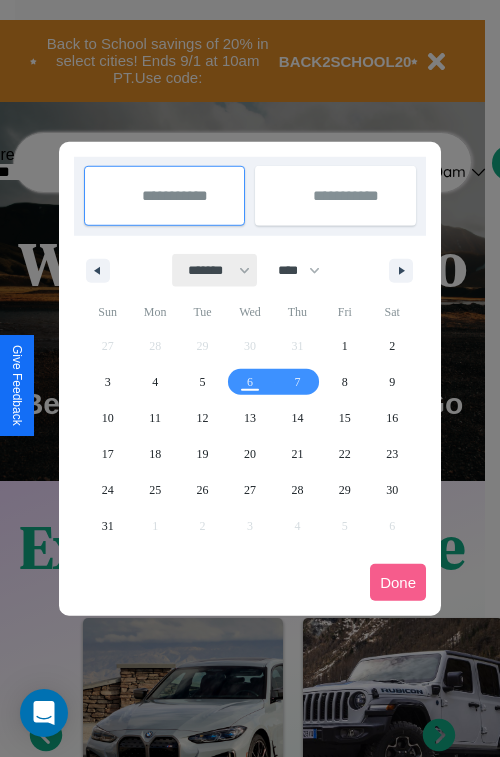 click on "******* ******** ***** ***** *** **** **** ****** ********* ******* ******** ********" at bounding box center [215, 270] 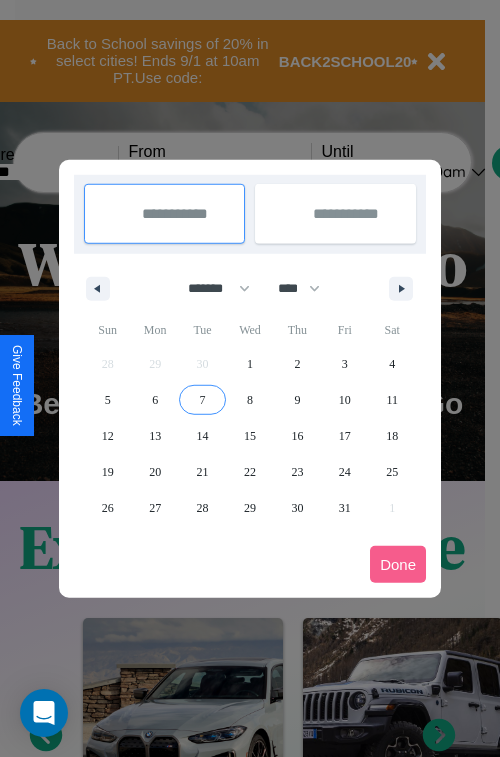 click on "7" at bounding box center [203, 400] 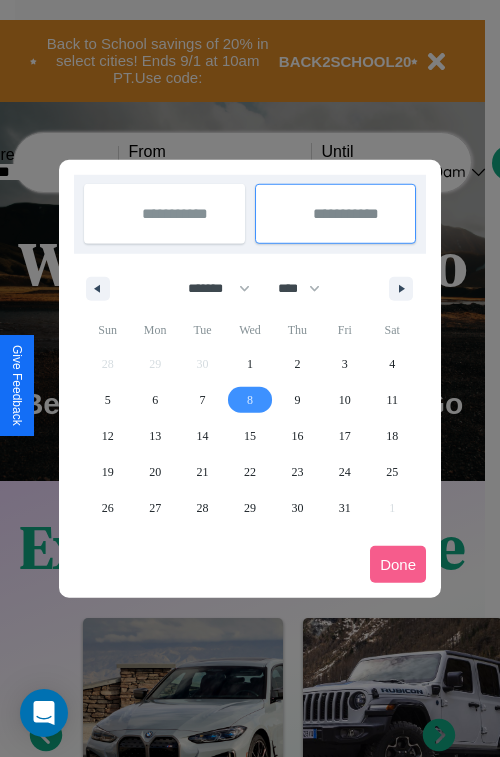click on "8" at bounding box center (250, 400) 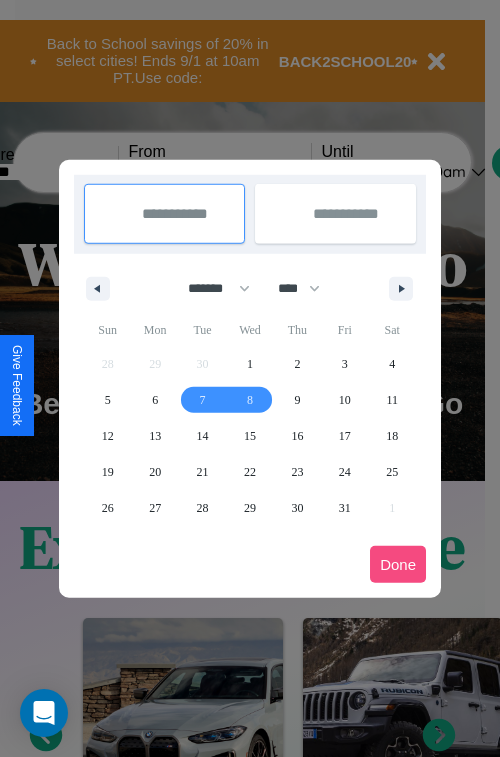 click on "Done" at bounding box center (398, 564) 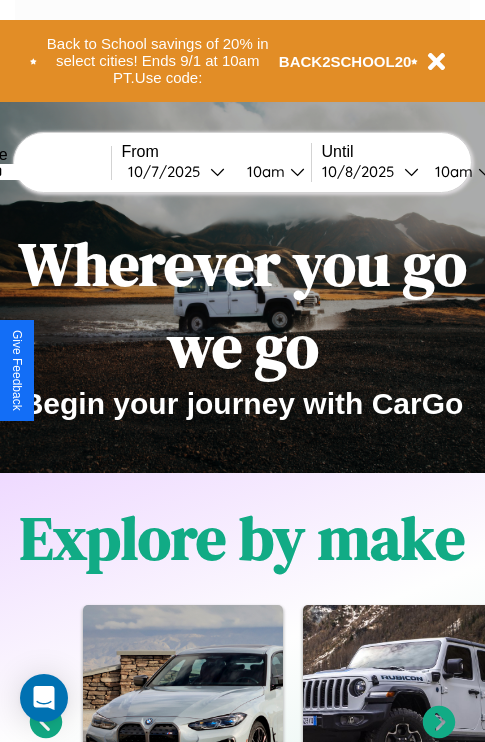 scroll, scrollTop: 0, scrollLeft: 75, axis: horizontal 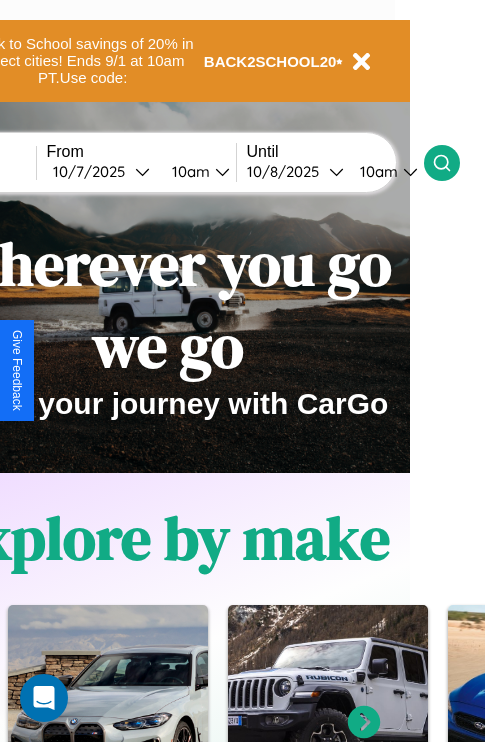 click 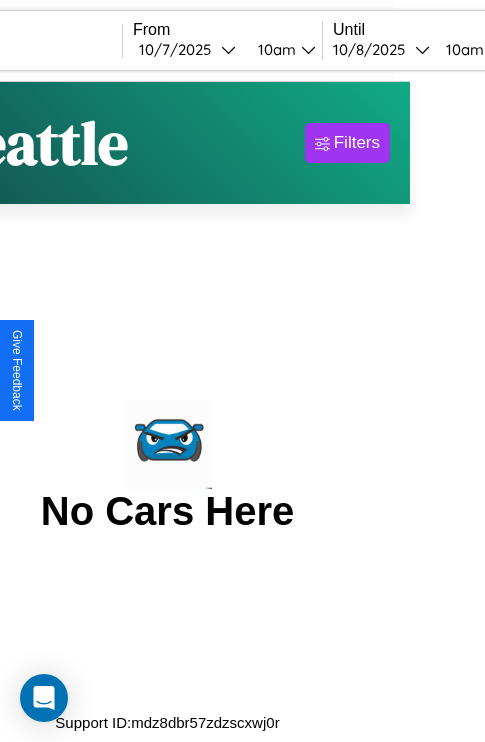 scroll, scrollTop: 0, scrollLeft: 0, axis: both 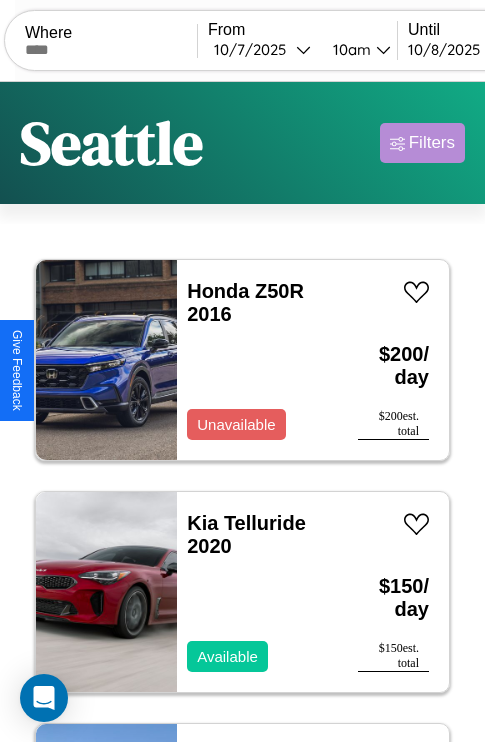 click on "Filters" at bounding box center (432, 143) 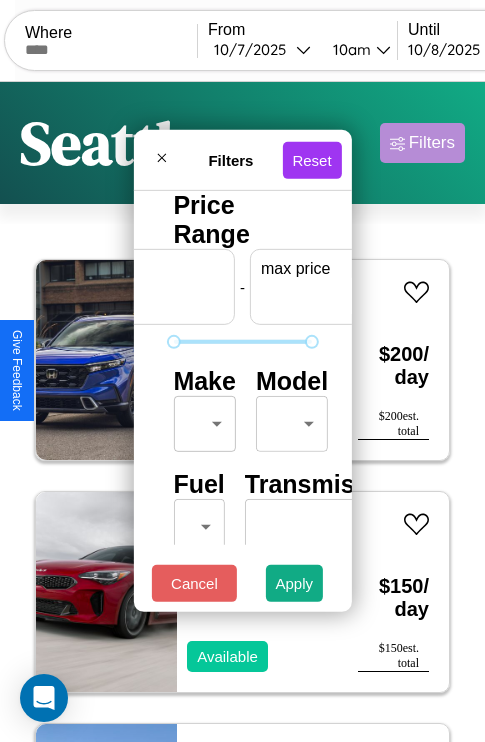 scroll, scrollTop: 0, scrollLeft: 124, axis: horizontal 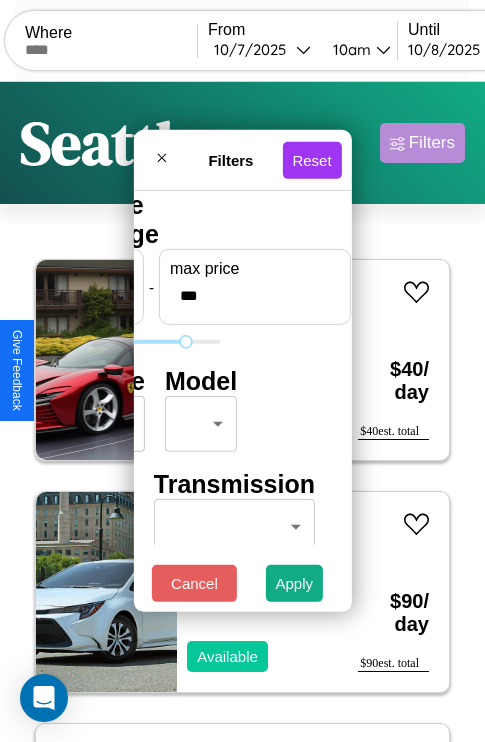 type on "***" 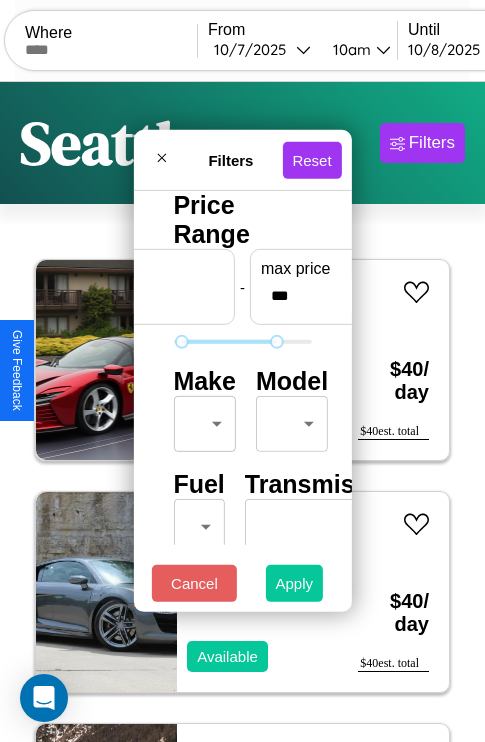type on "**" 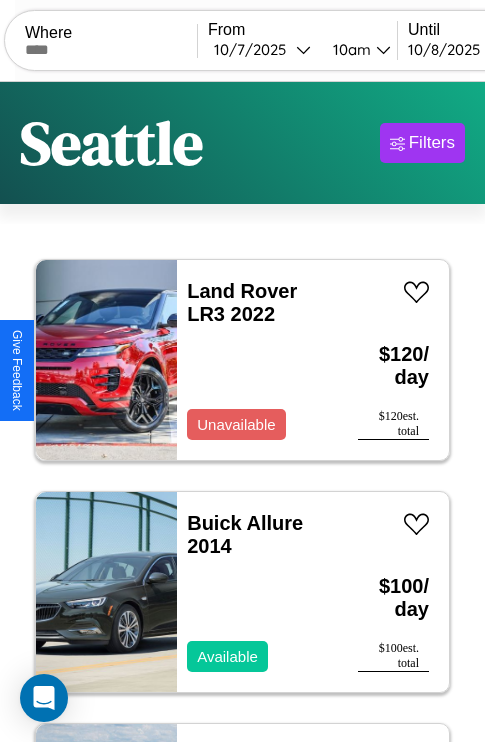 scroll, scrollTop: 66, scrollLeft: 0, axis: vertical 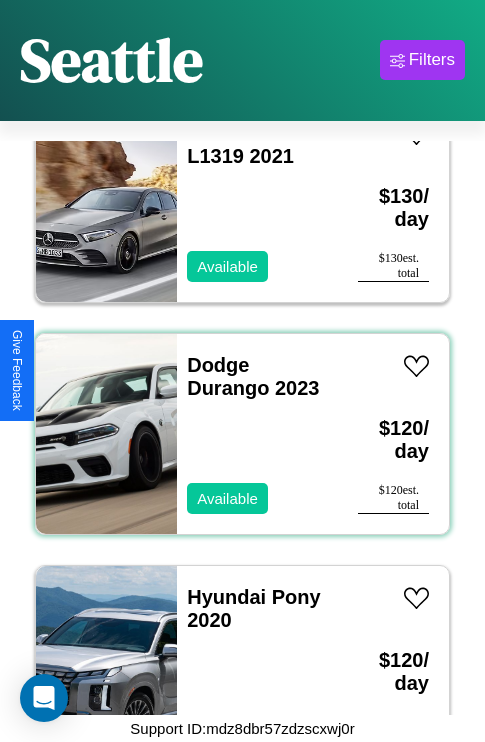 click on "Dodge   Durango   2023 Available" at bounding box center [257, 434] 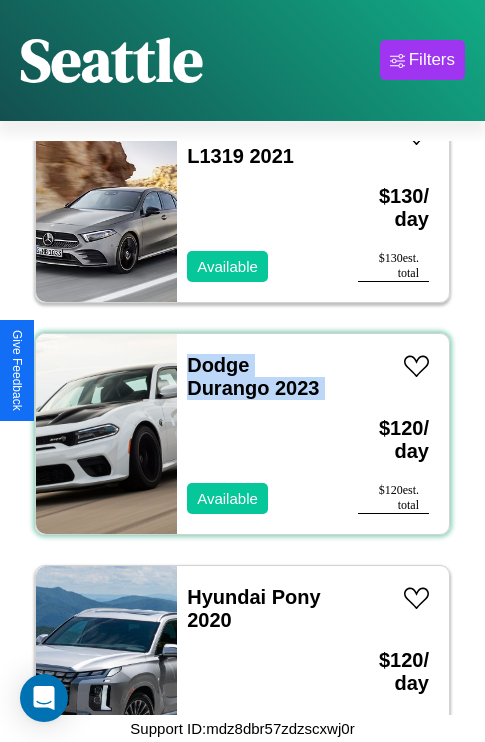 click on "Dodge   Durango   2023 Available" at bounding box center (257, 434) 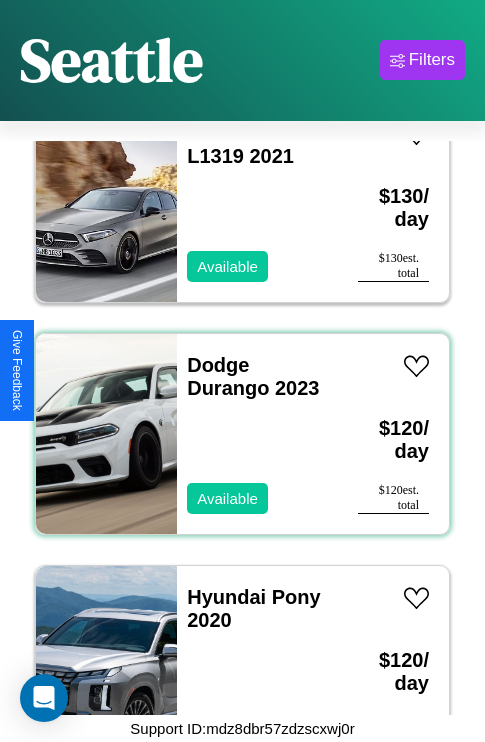 click on "Dodge   Durango   2023 Available" at bounding box center (257, 434) 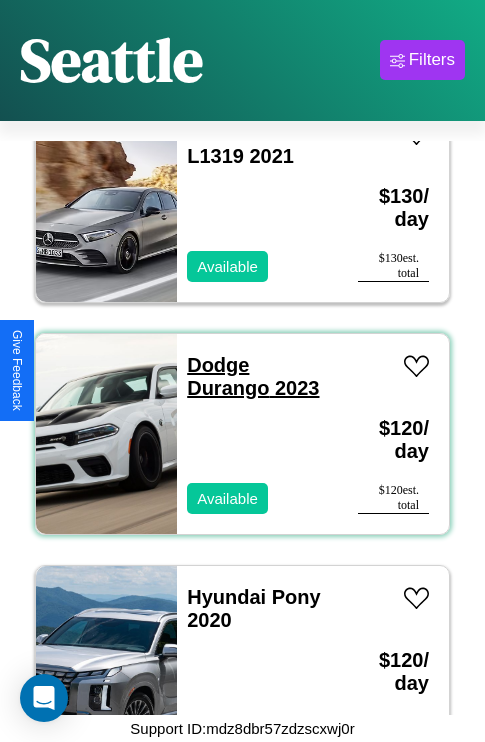 click on "Dodge   Durango   2023" at bounding box center [253, 376] 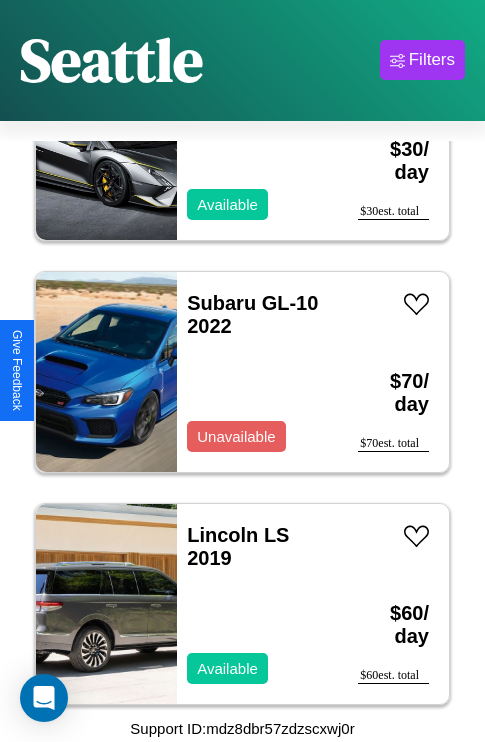 scroll, scrollTop: 4715, scrollLeft: 0, axis: vertical 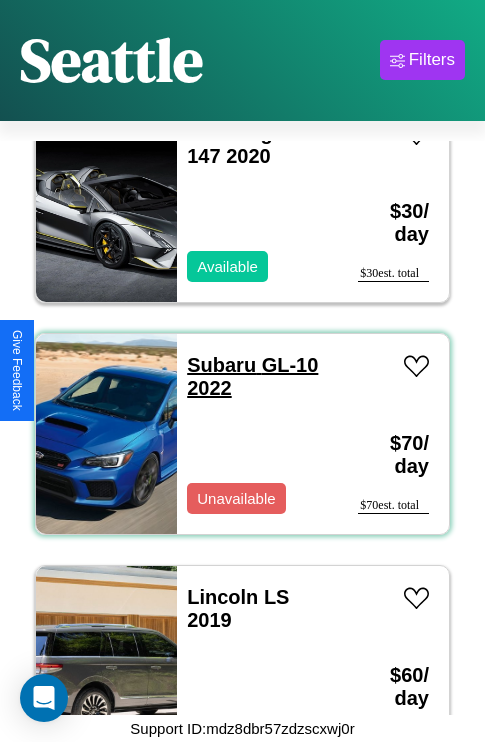 click on "Subaru   GL-10   2022" at bounding box center (252, 376) 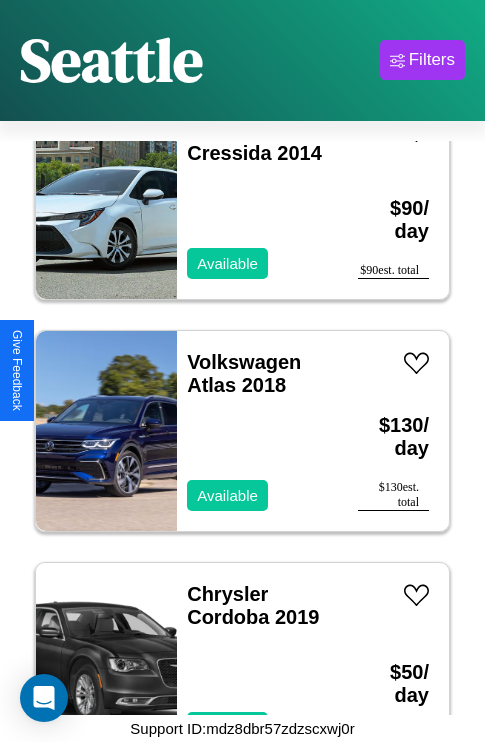 scroll, scrollTop: 3323, scrollLeft: 0, axis: vertical 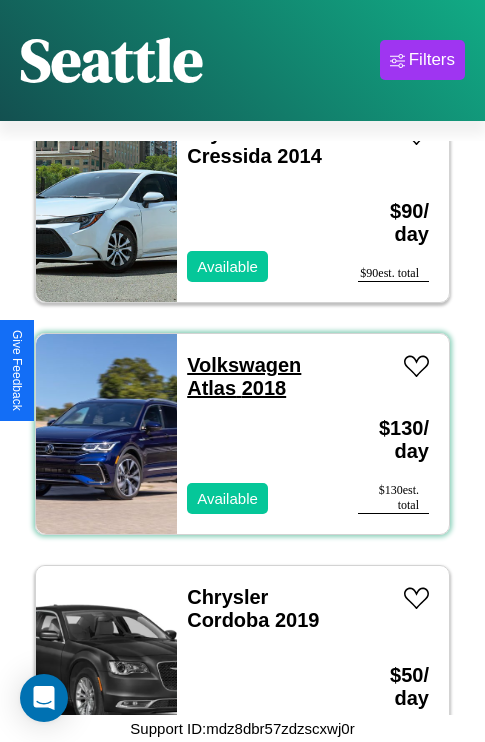 click on "Volkswagen   Atlas   2018" at bounding box center [244, 376] 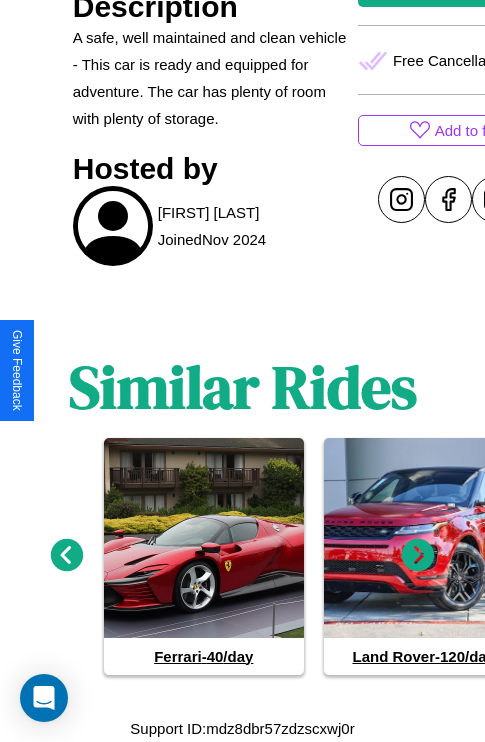 scroll, scrollTop: 832, scrollLeft: 0, axis: vertical 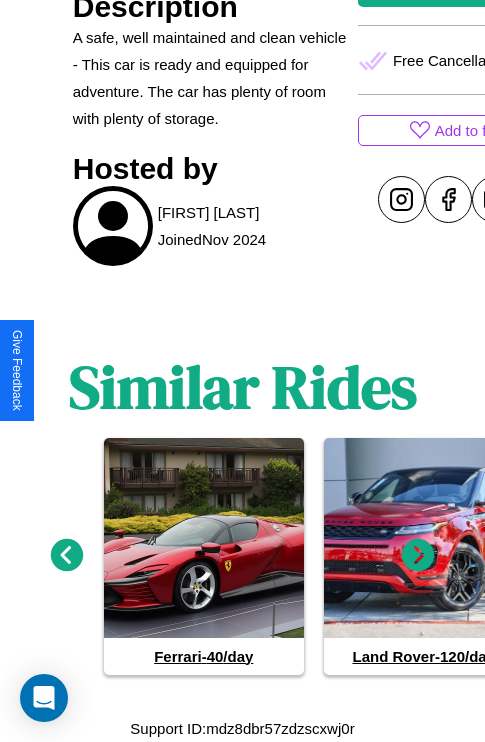 click 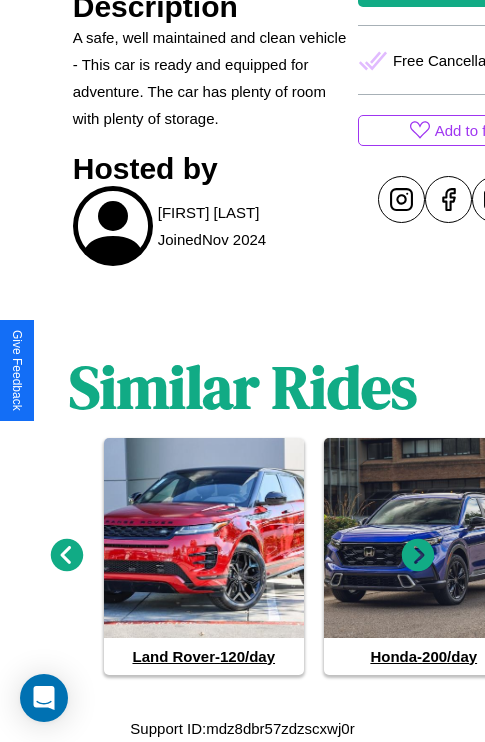 click 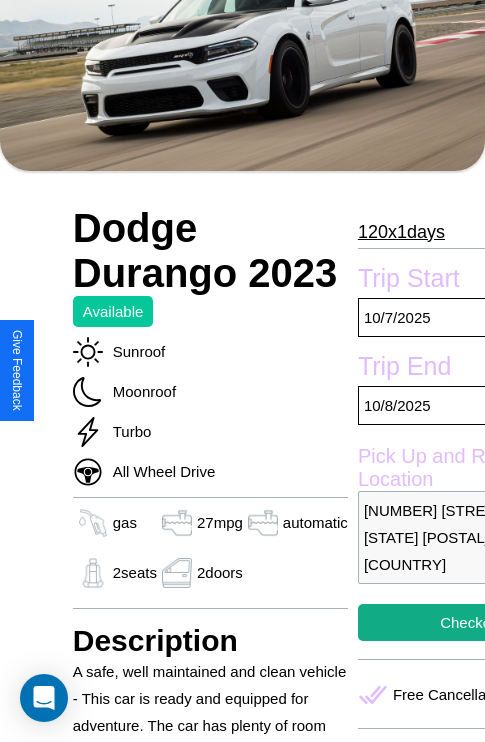 scroll, scrollTop: 55, scrollLeft: 0, axis: vertical 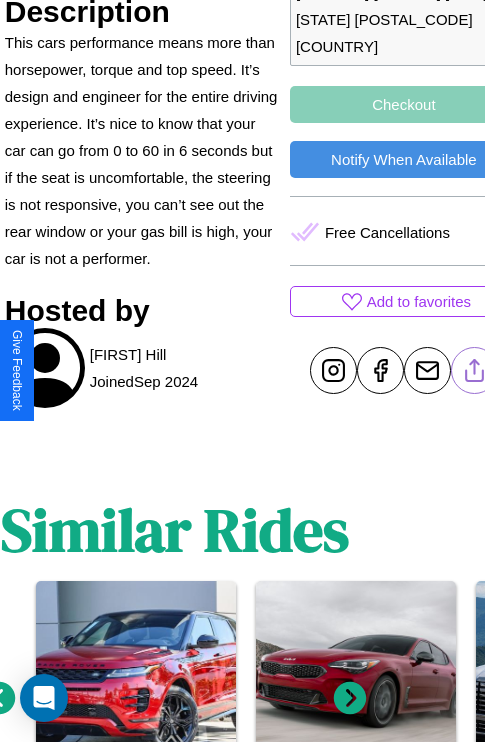 click 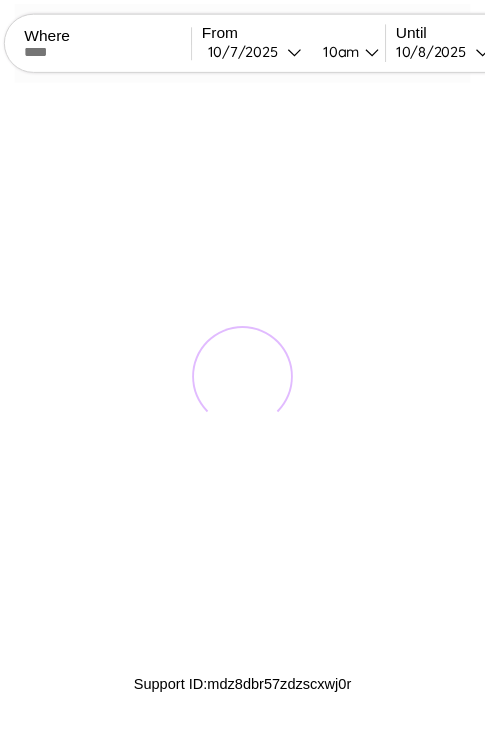 scroll, scrollTop: 0, scrollLeft: 0, axis: both 